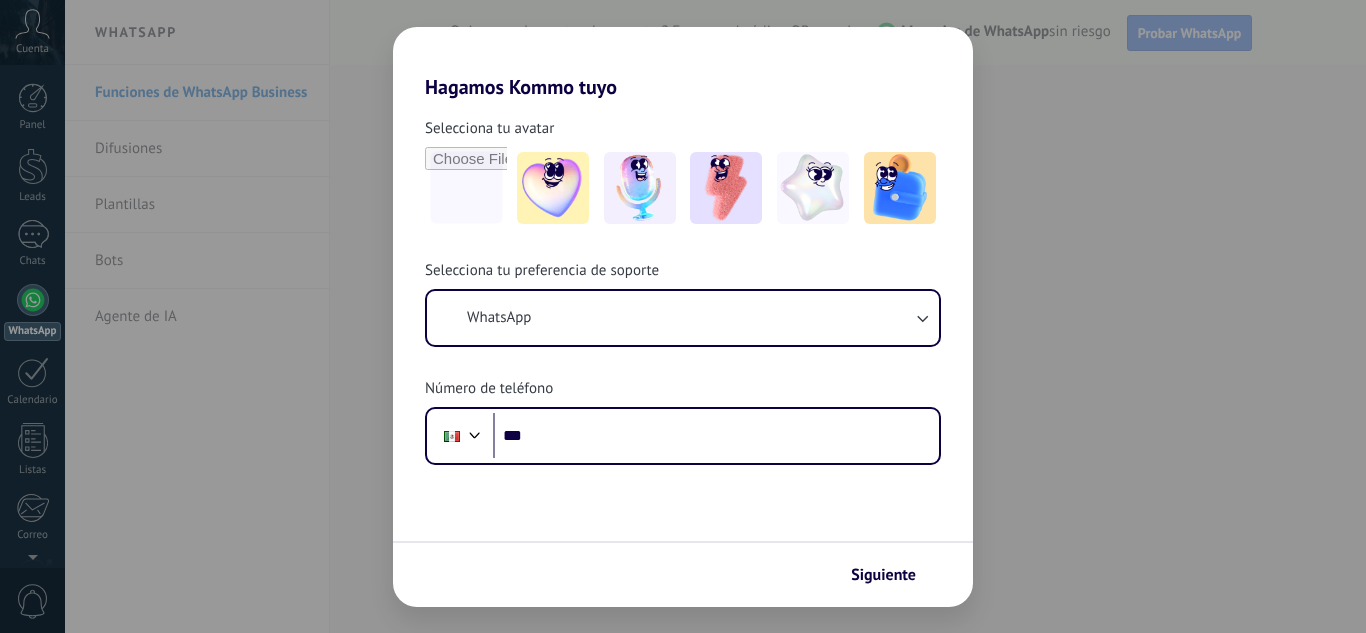 scroll, scrollTop: 0, scrollLeft: 0, axis: both 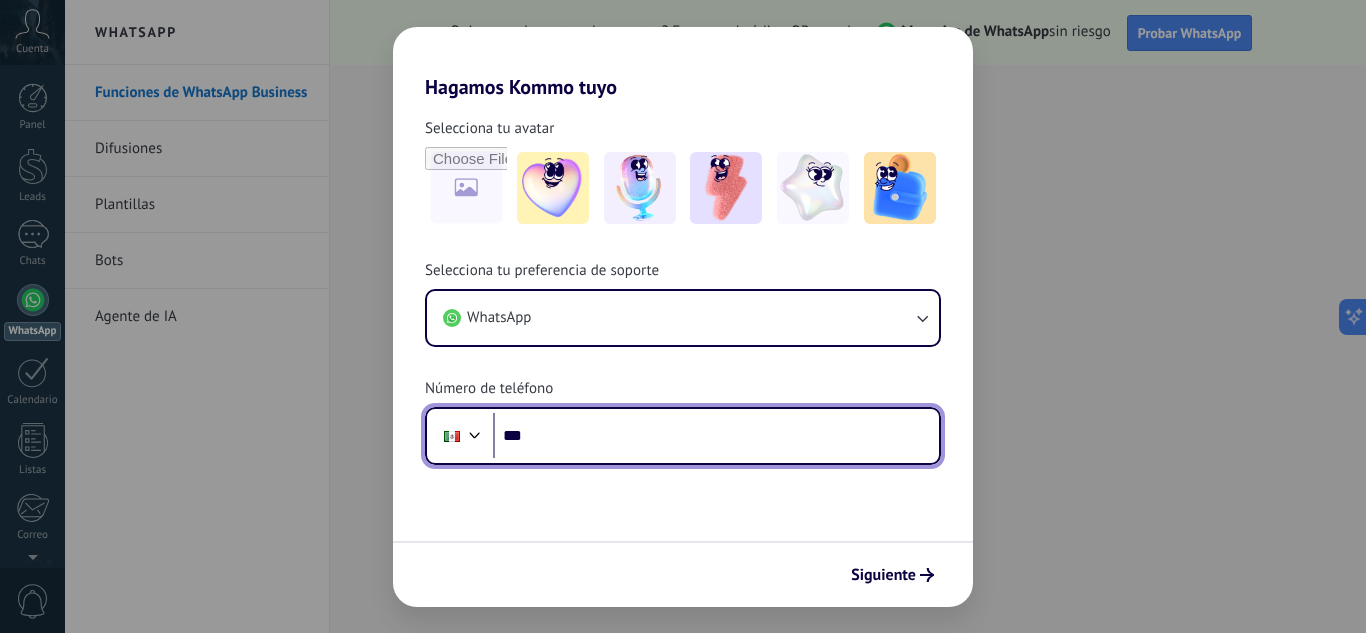 click on "***" at bounding box center [716, 436] 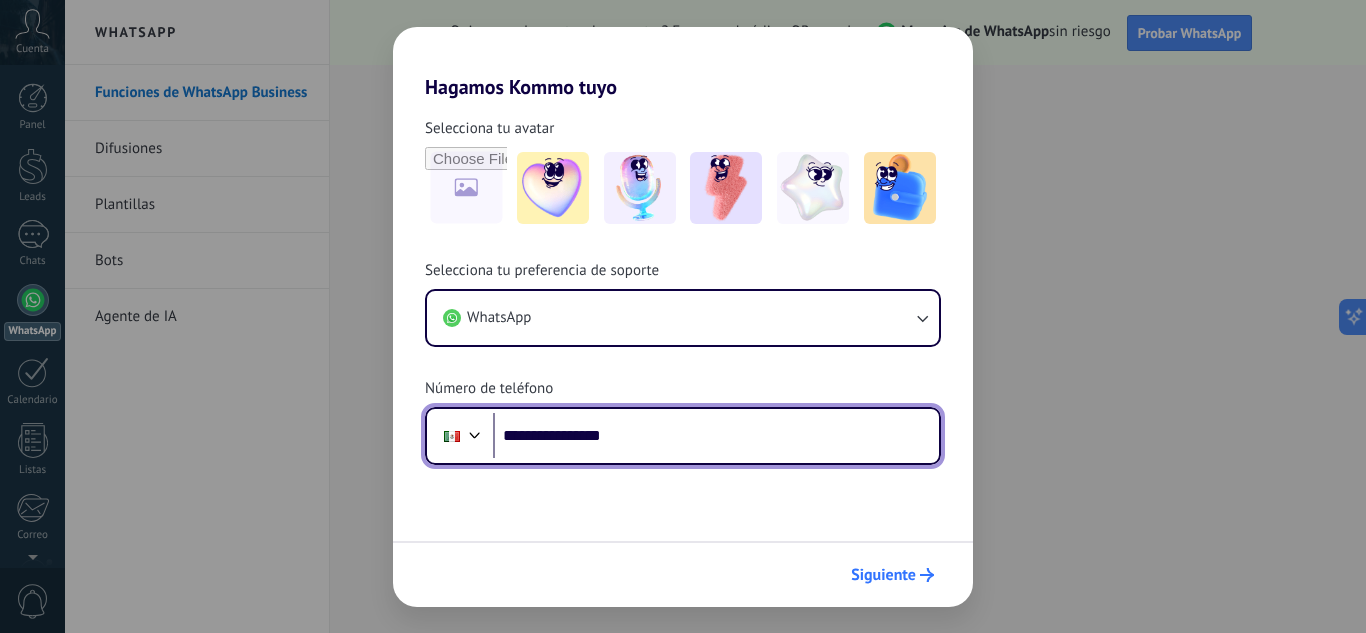 type on "**********" 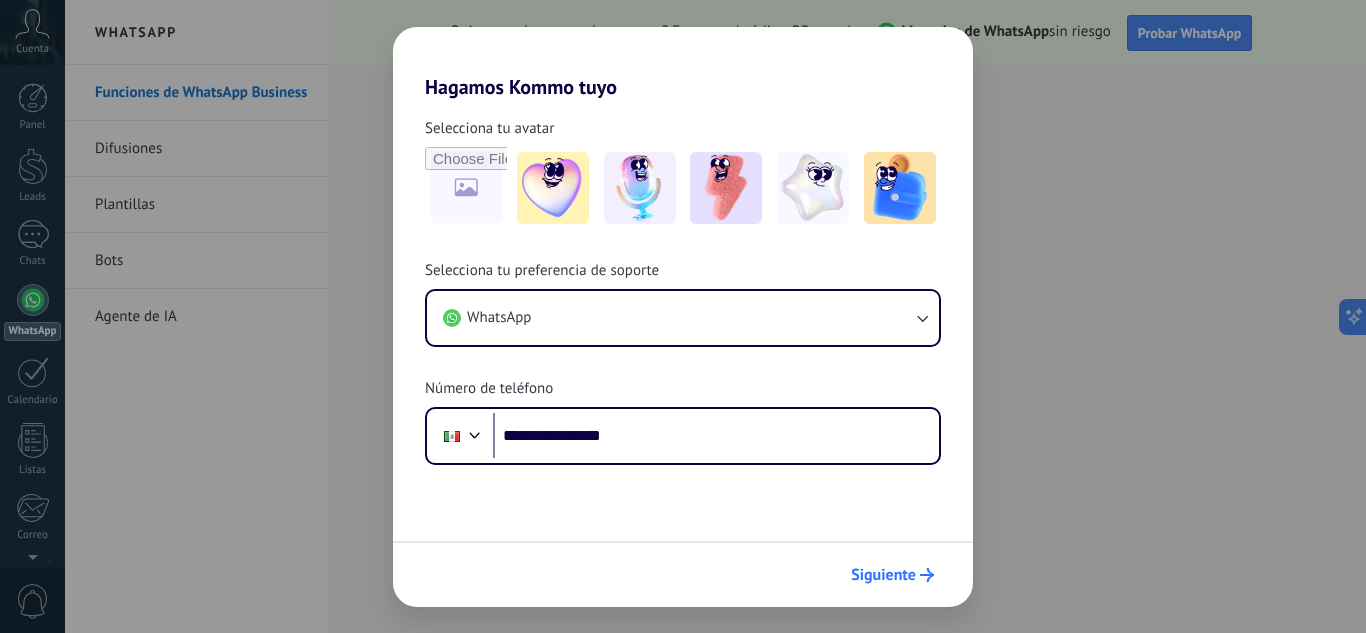click on "Siguiente" at bounding box center [883, 575] 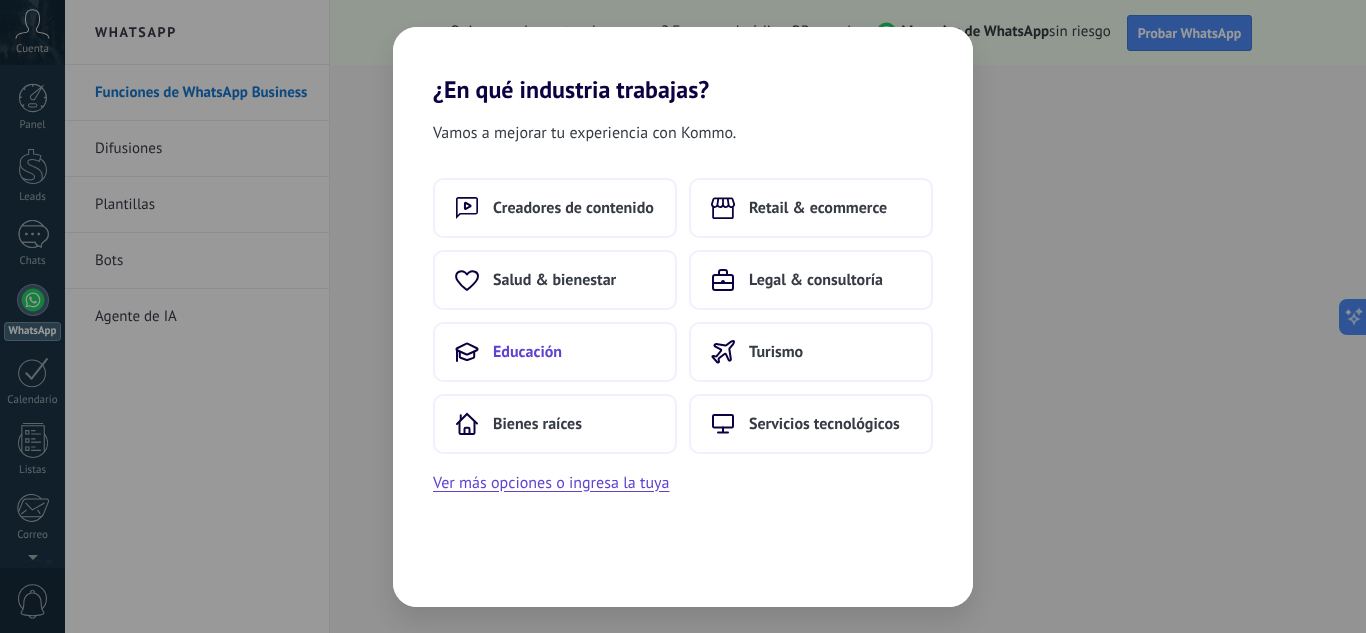 click on "Educación" at bounding box center [555, 352] 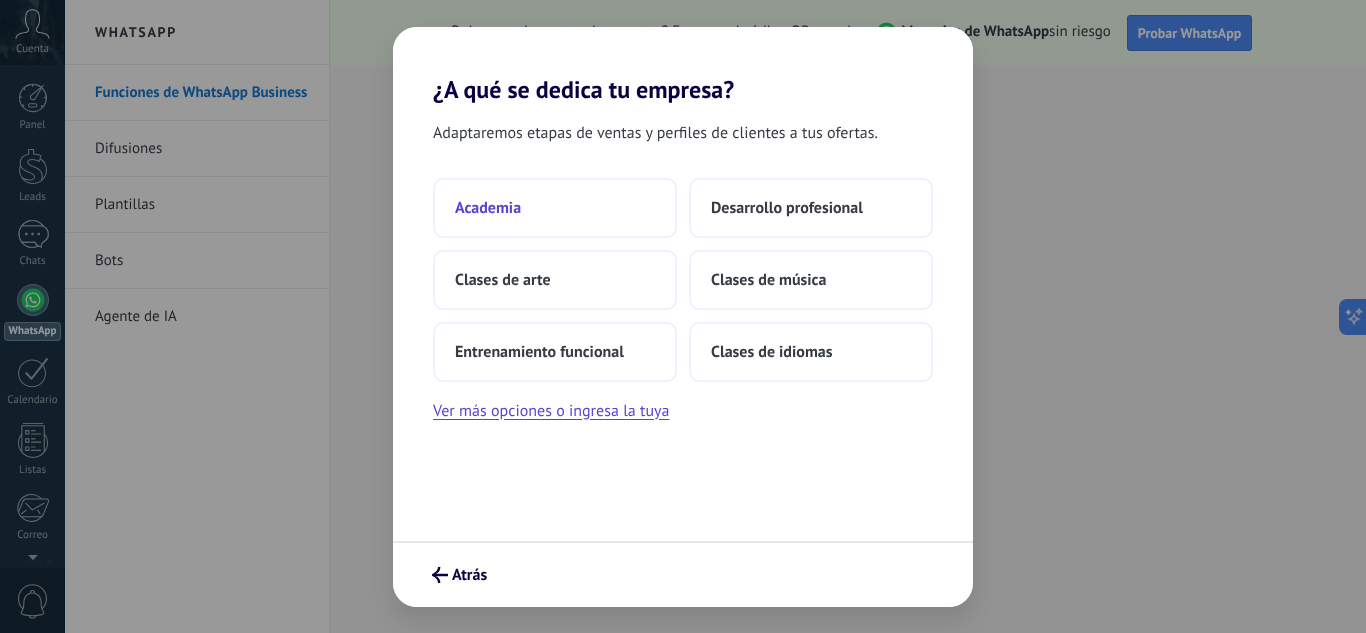 click on "Academia" at bounding box center [555, 208] 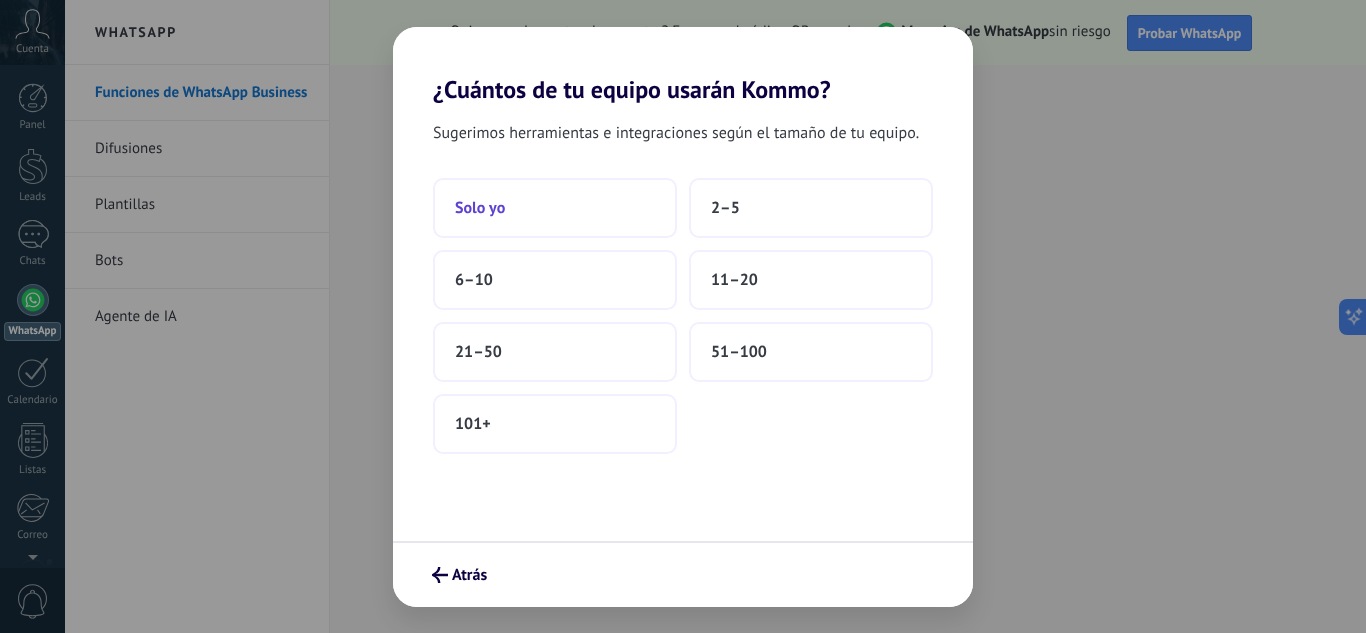 click on "Solo yo" at bounding box center [555, 208] 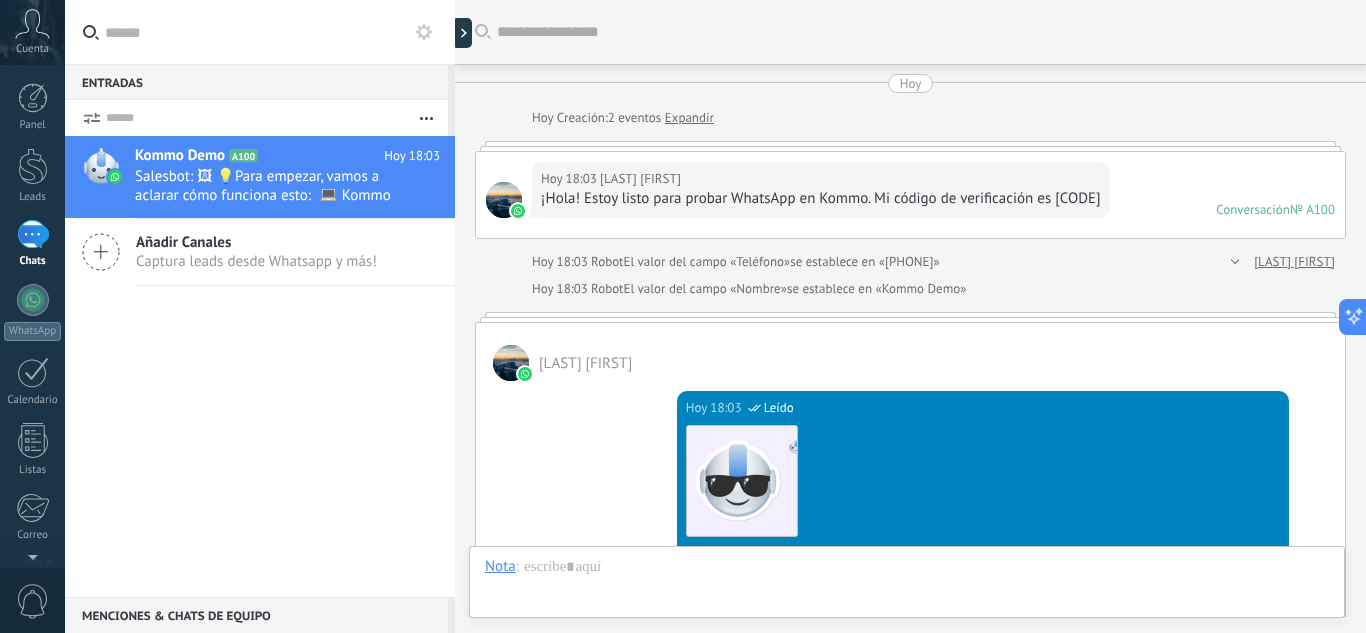 scroll, scrollTop: 712, scrollLeft: 0, axis: vertical 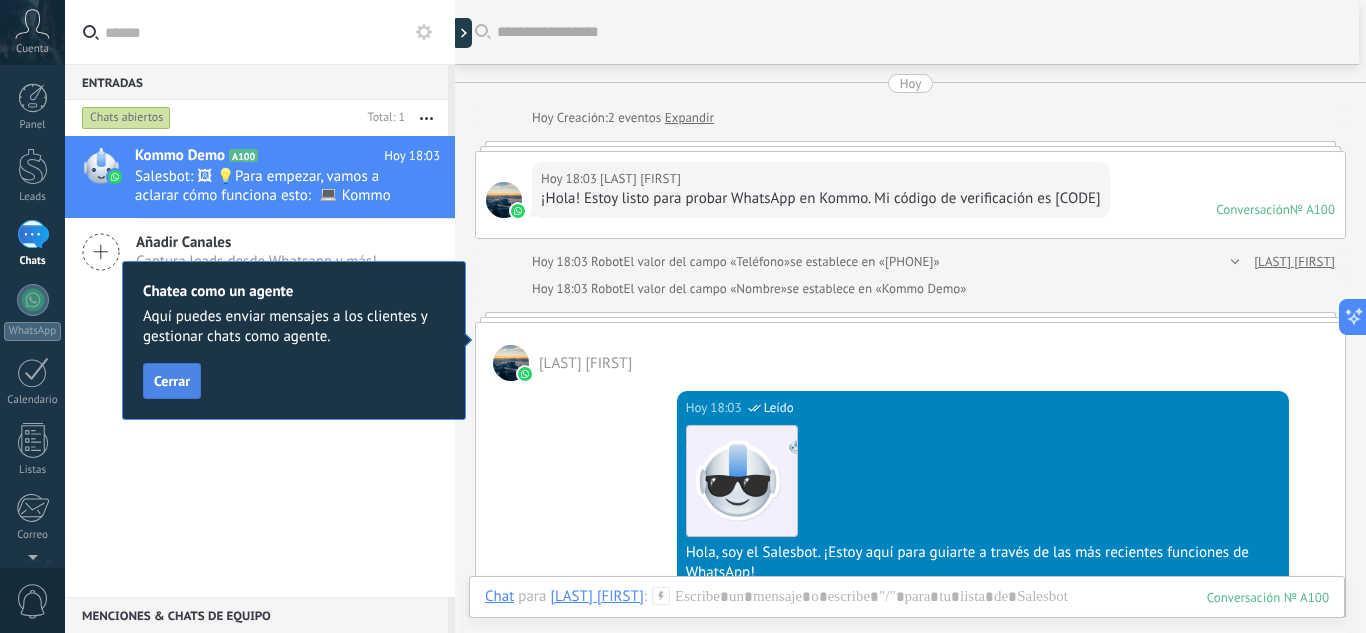 click on "Cerrar" at bounding box center (172, 381) 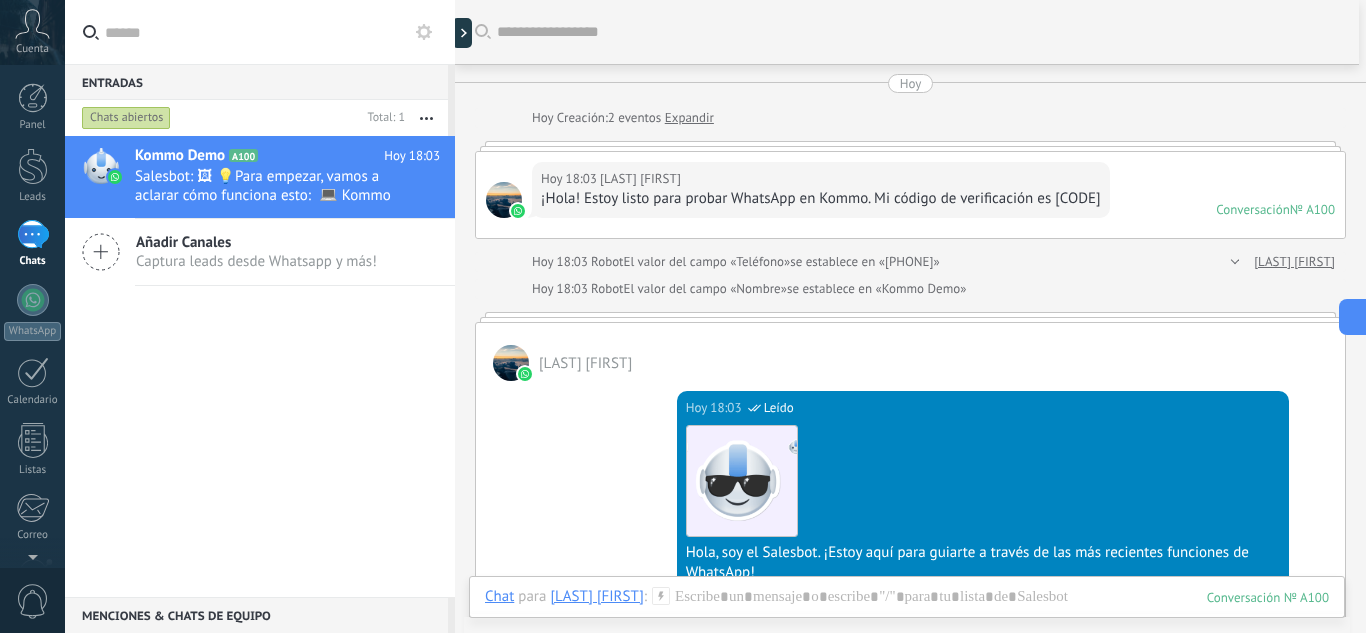 click on "1" at bounding box center (33, 234) 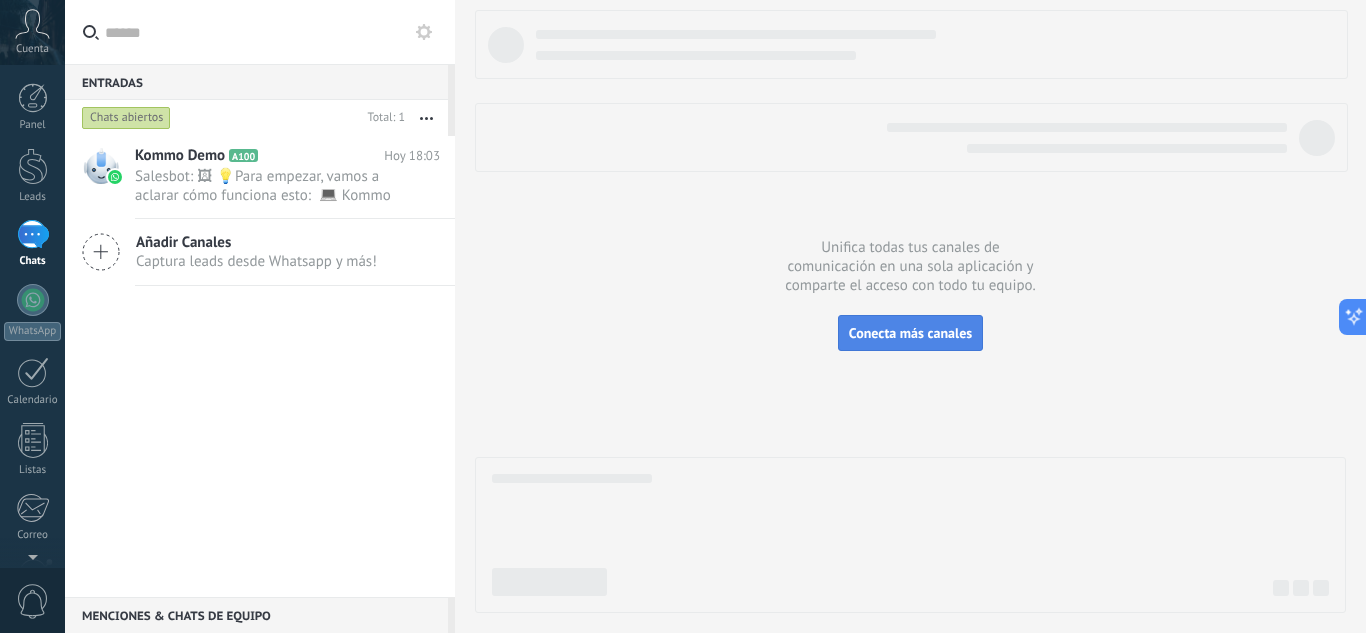 click on "Conecta más canales" at bounding box center [910, 333] 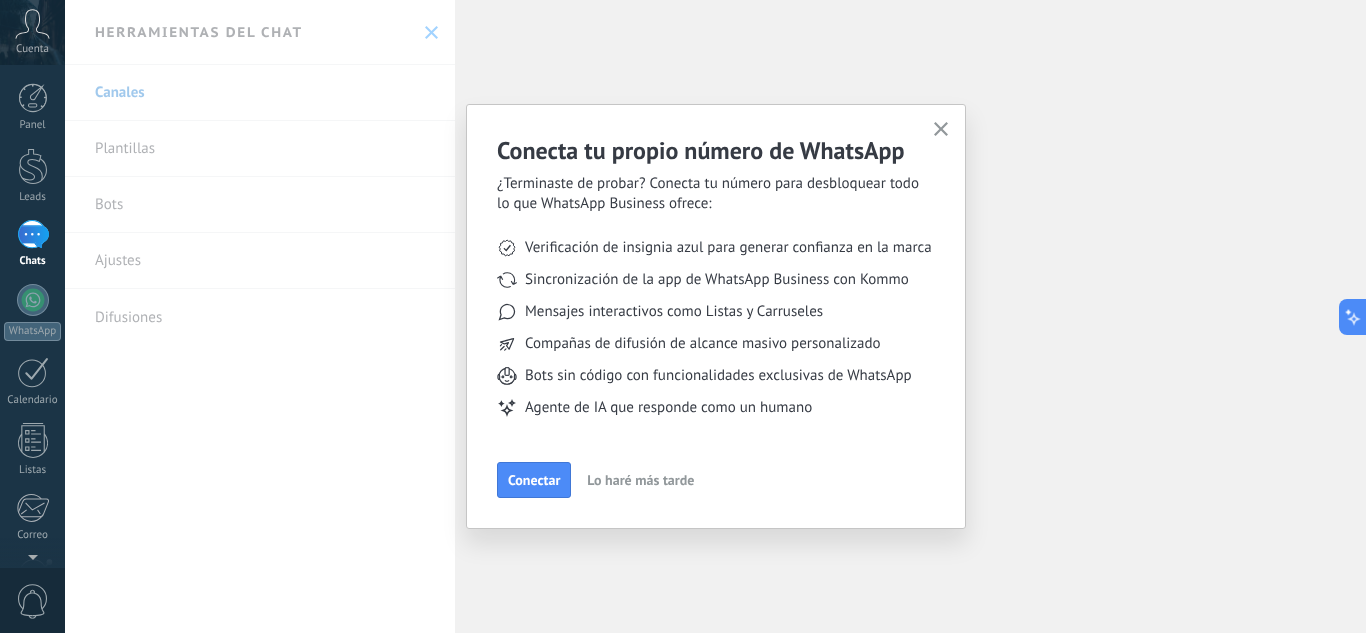 click on "Conecta tu propio número de WhatsApp ¿Terminaste de probar? Conecta tu número para desbloquear todo lo que WhatsApp Business ofrece: Verificación de insignia azul para generar confianza en la marca Sincronización de la app de WhatsApp Business con Kommo Mensajes interactivos como Listas y Carruseles Compañas de difusión de alcance masivo personalizado Bots sin código con funcionalidades exclusivas de WhatsApp Agente de IA que responde como un humano Conectar Lo haré más tarde" at bounding box center (715, 316) 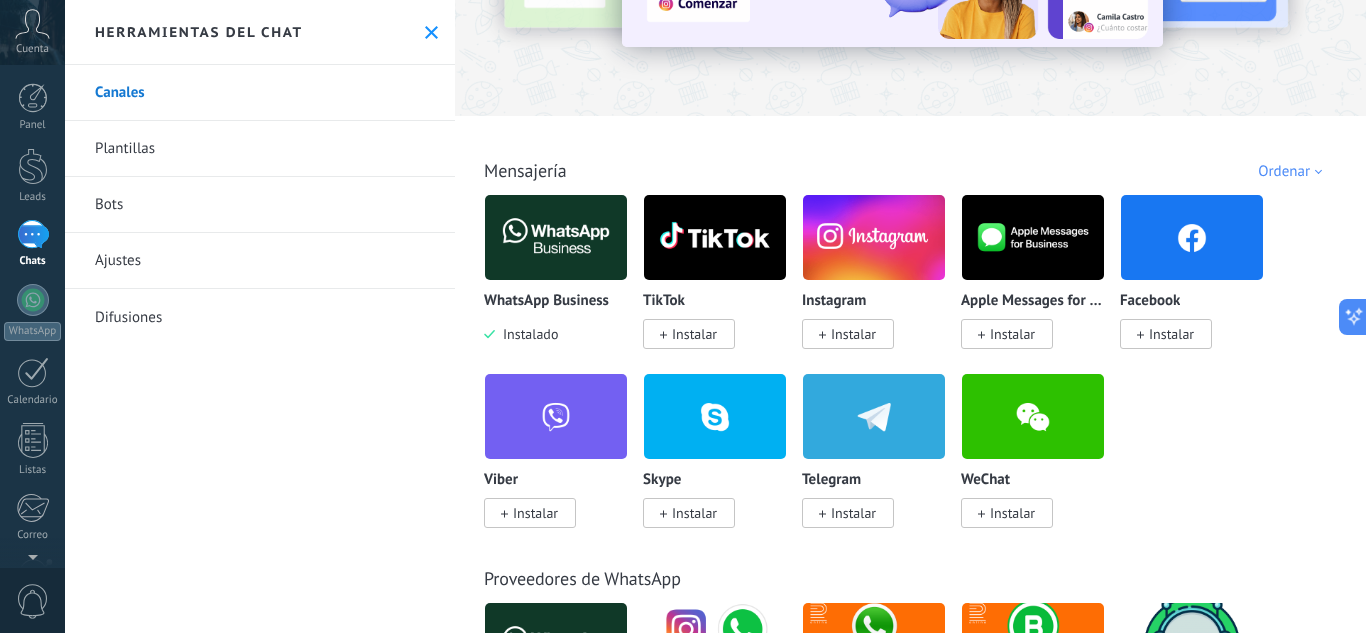 scroll, scrollTop: 400, scrollLeft: 0, axis: vertical 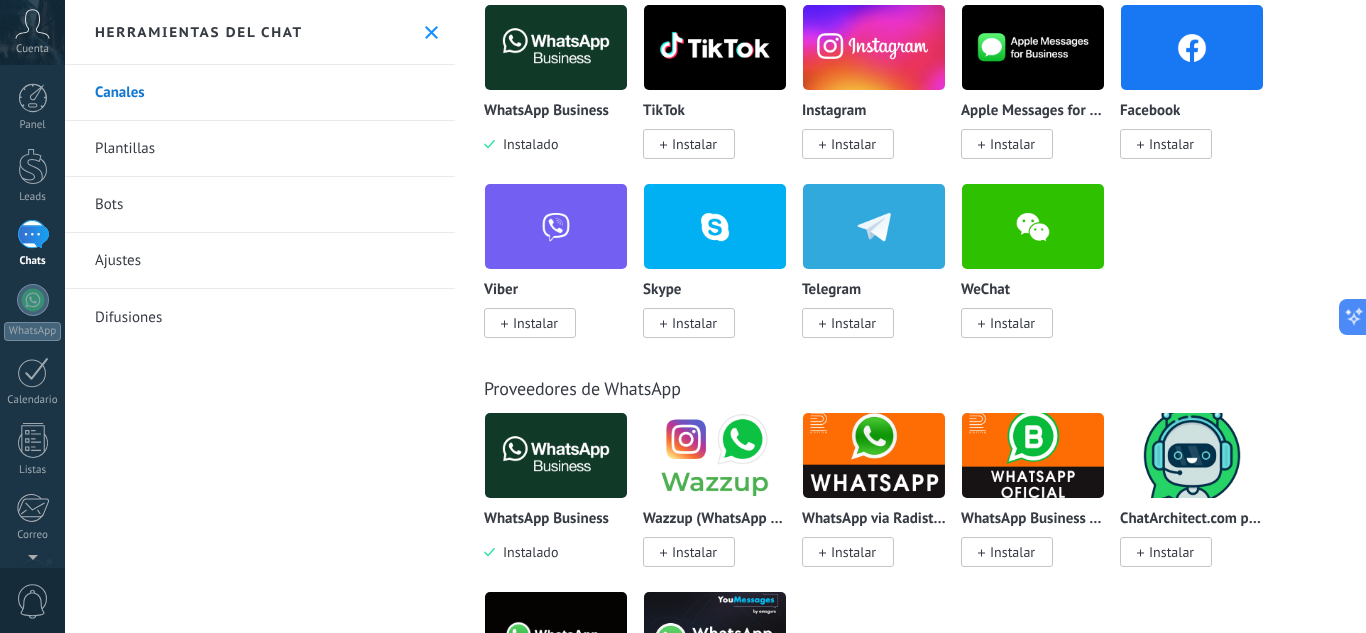 click at bounding box center (556, 455) 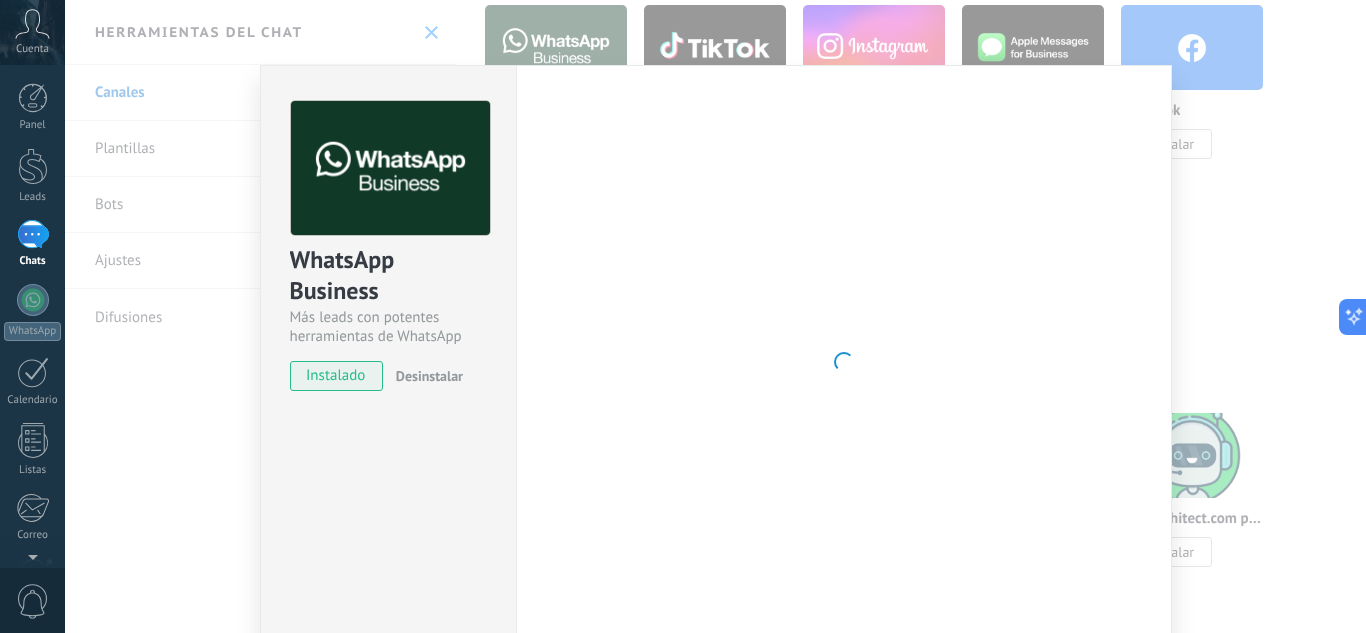 click on "instalado" at bounding box center (336, 376) 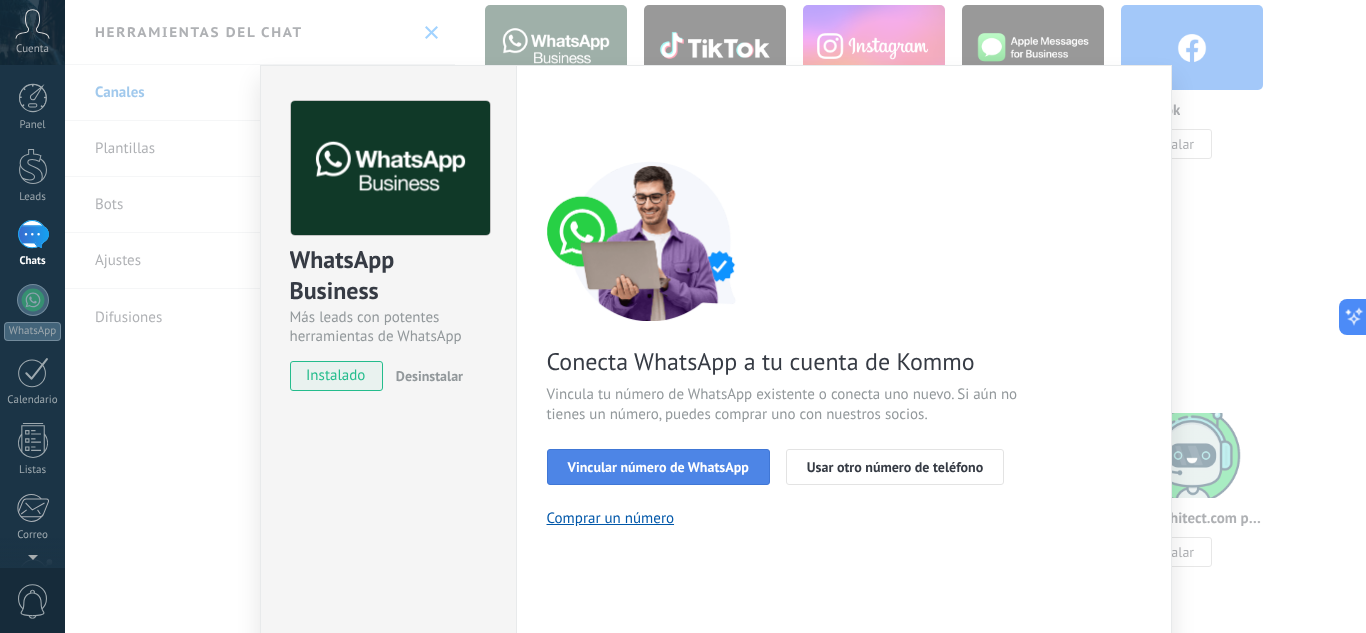 click on "Vincular número de WhatsApp" at bounding box center (658, 467) 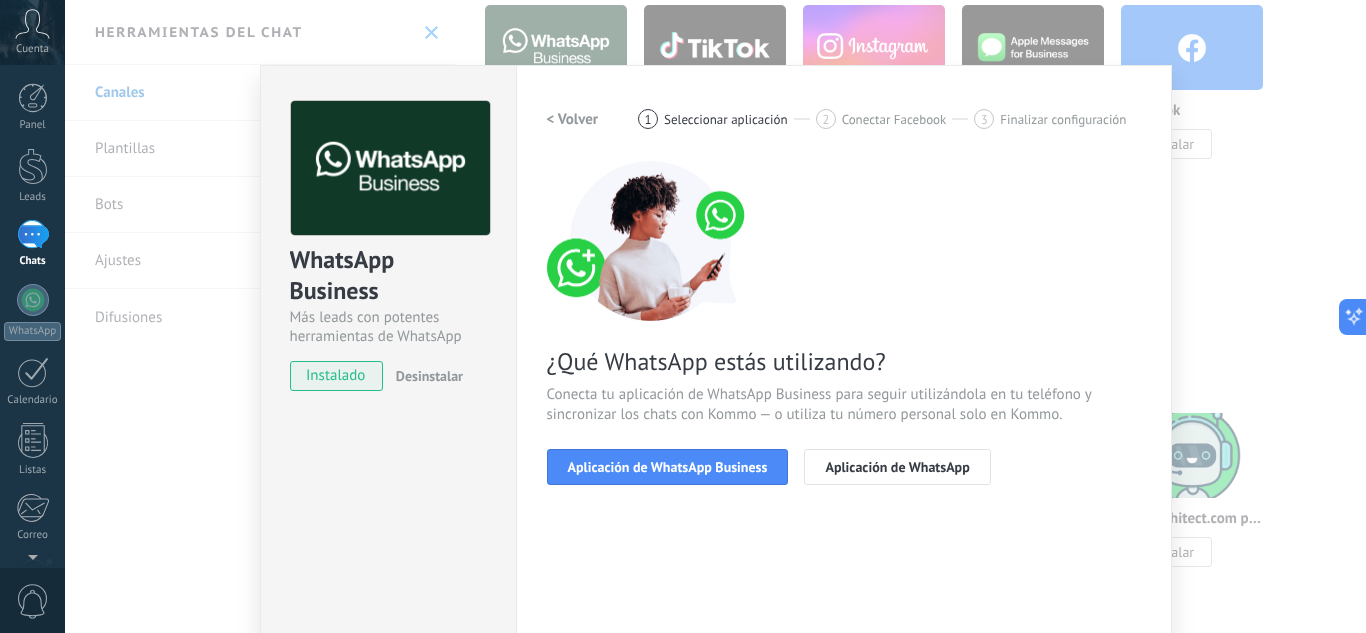click on "Aplicación de WhatsApp Business" at bounding box center (668, 467) 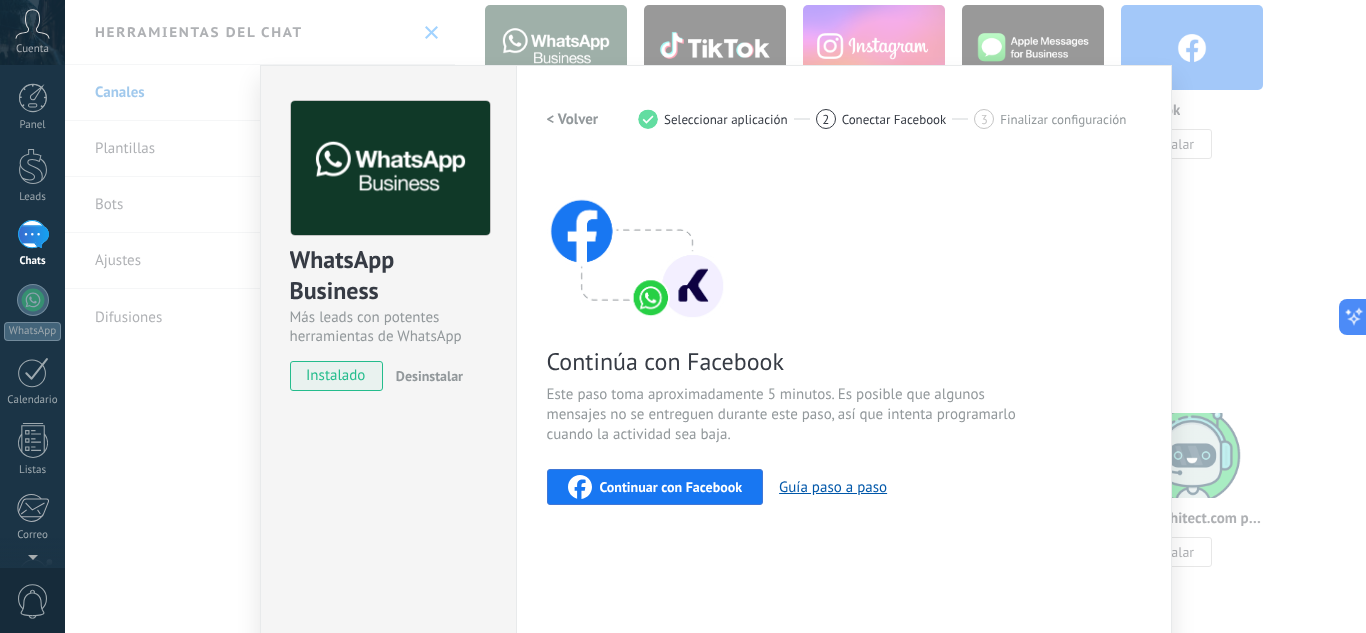 click on "instalado" at bounding box center [336, 376] 